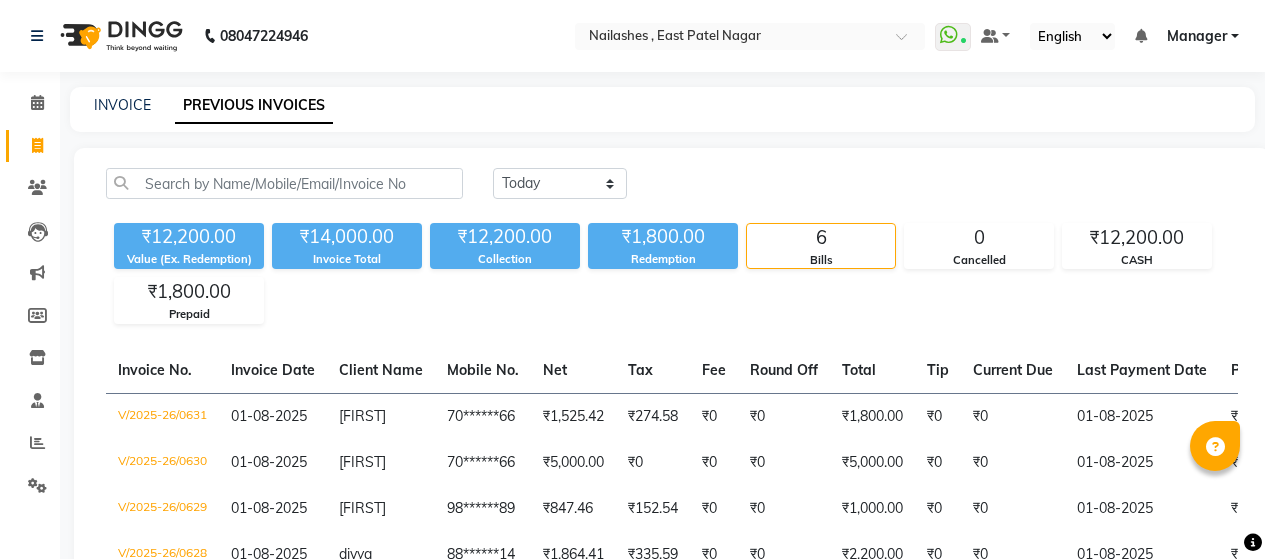 scroll, scrollTop: 0, scrollLeft: 0, axis: both 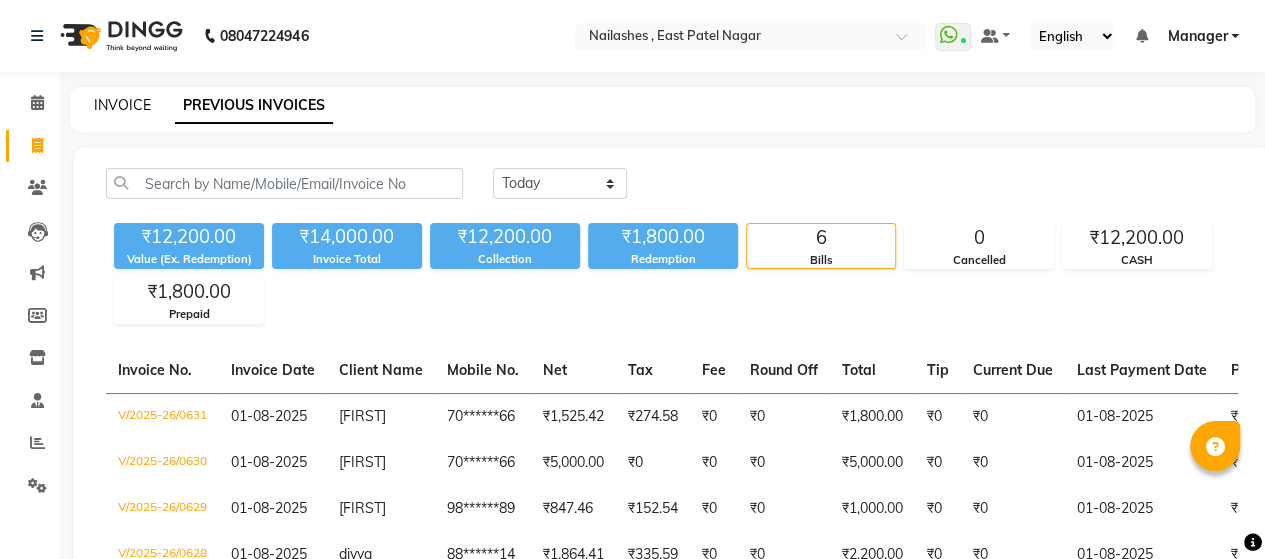 click on "INVOICE" 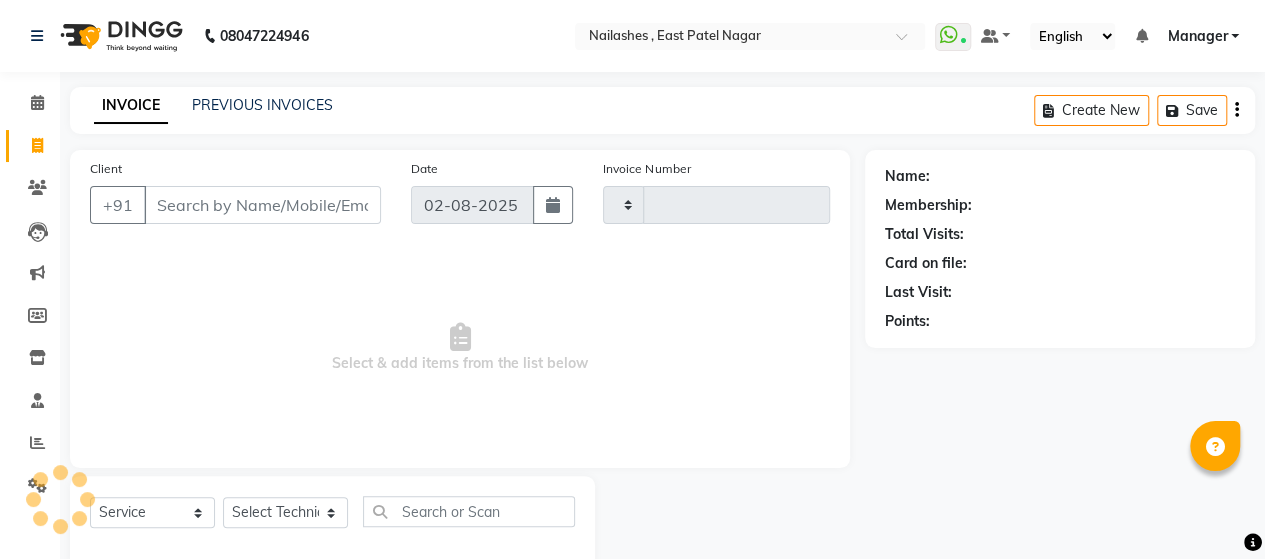scroll, scrollTop: 41, scrollLeft: 0, axis: vertical 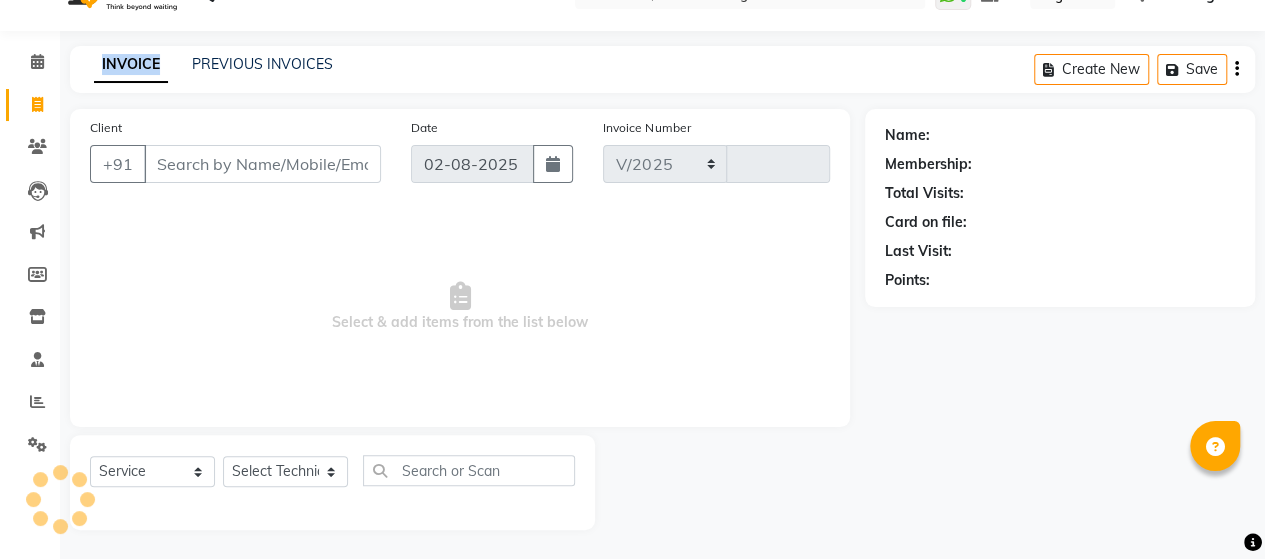 select on "3836" 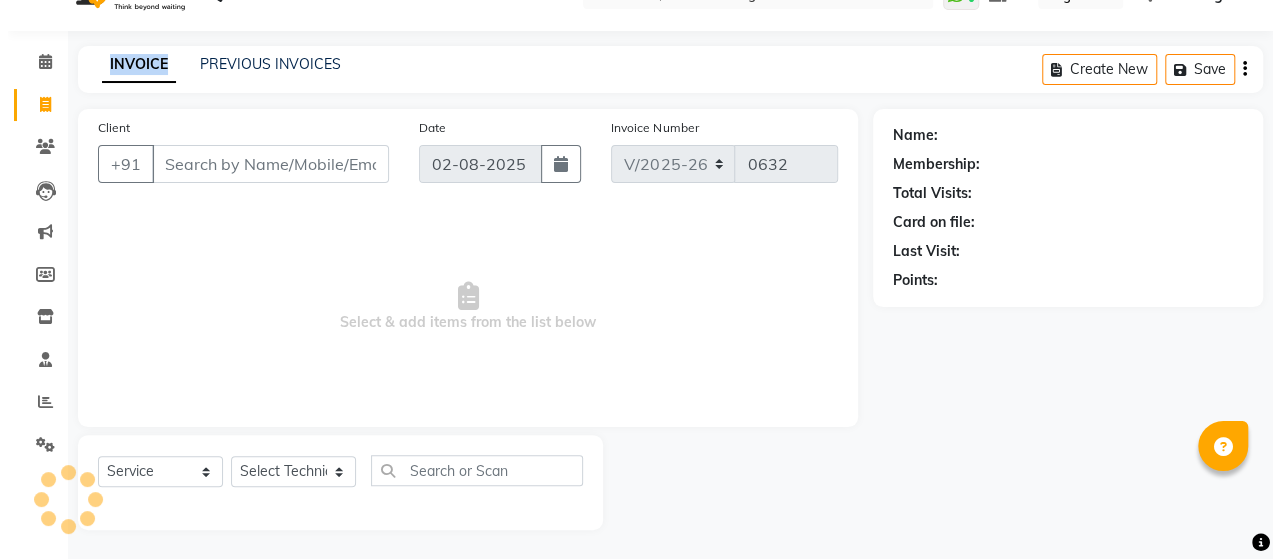 scroll, scrollTop: 0, scrollLeft: 0, axis: both 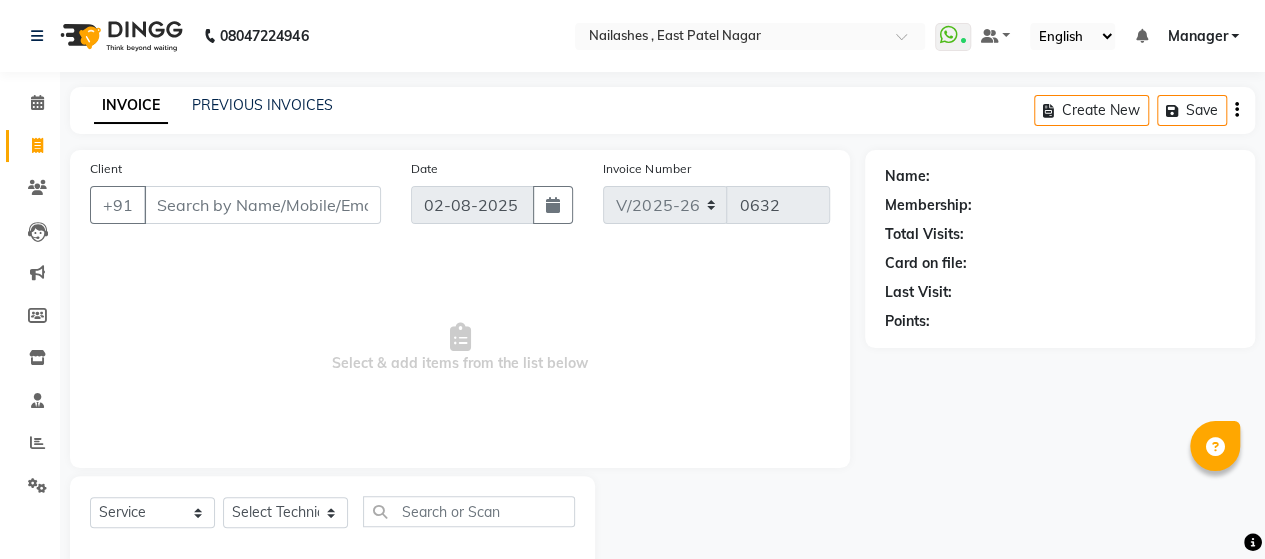 click on "Client +[COUNTRYCODE] Date [DATE] Invoice Number V/[YEAR] V/[YEAR]-[NUMBER]  Select & add items from the list below" 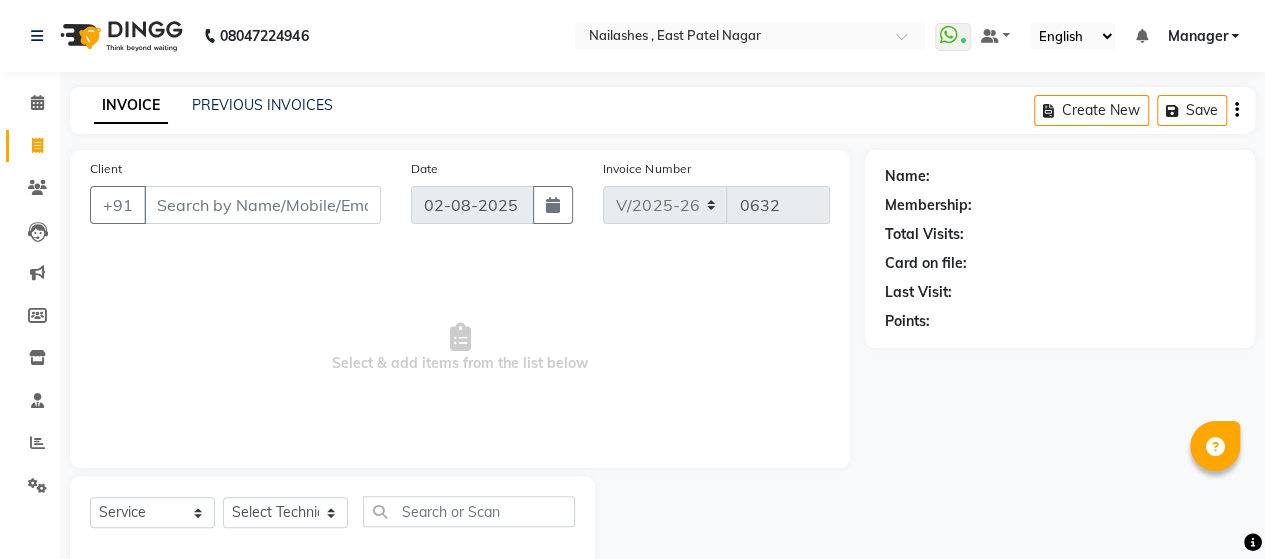 click on "Client +[COUNTRYCODE] Date [DATE] Invoice Number V/[YEAR] V/[YEAR]-[NUMBER]  Select & add items from the list below" 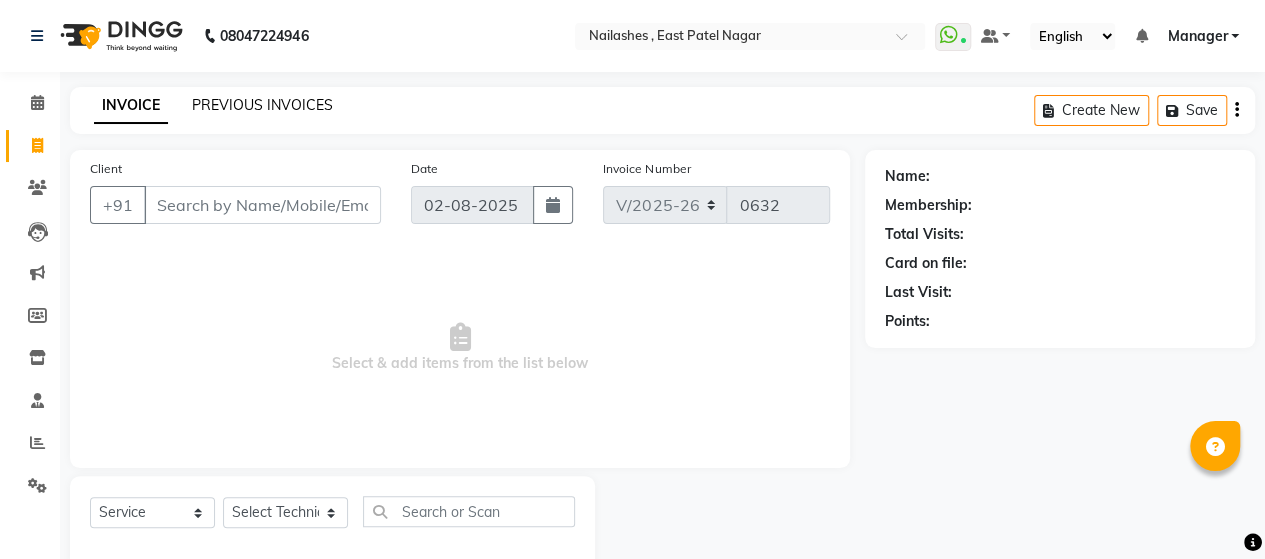 click on "PREVIOUS INVOICES" 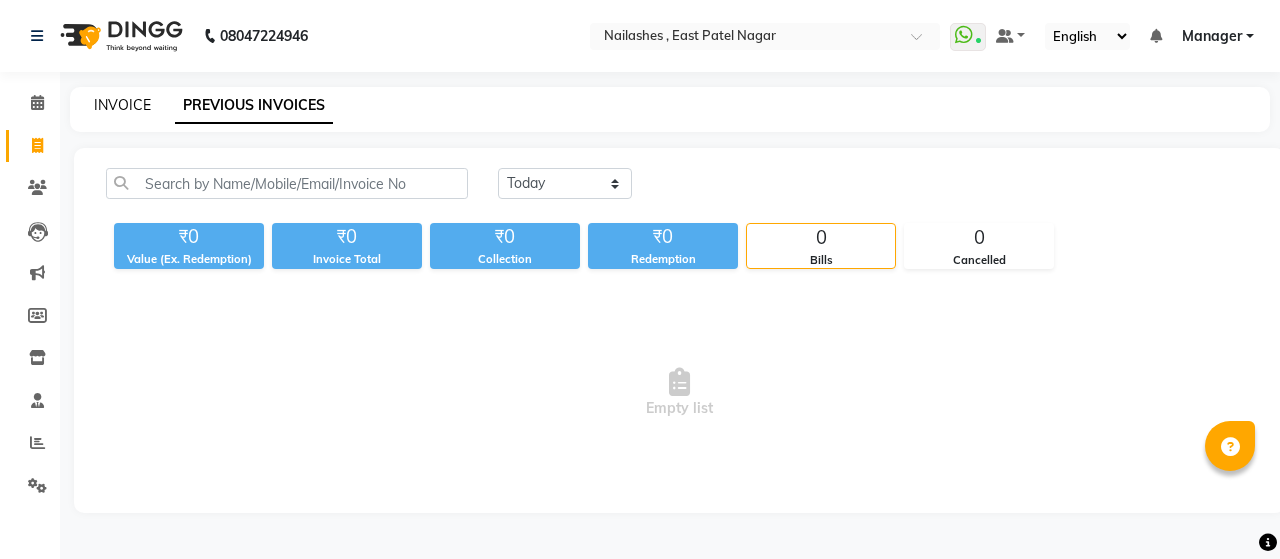 click on "INVOICE" 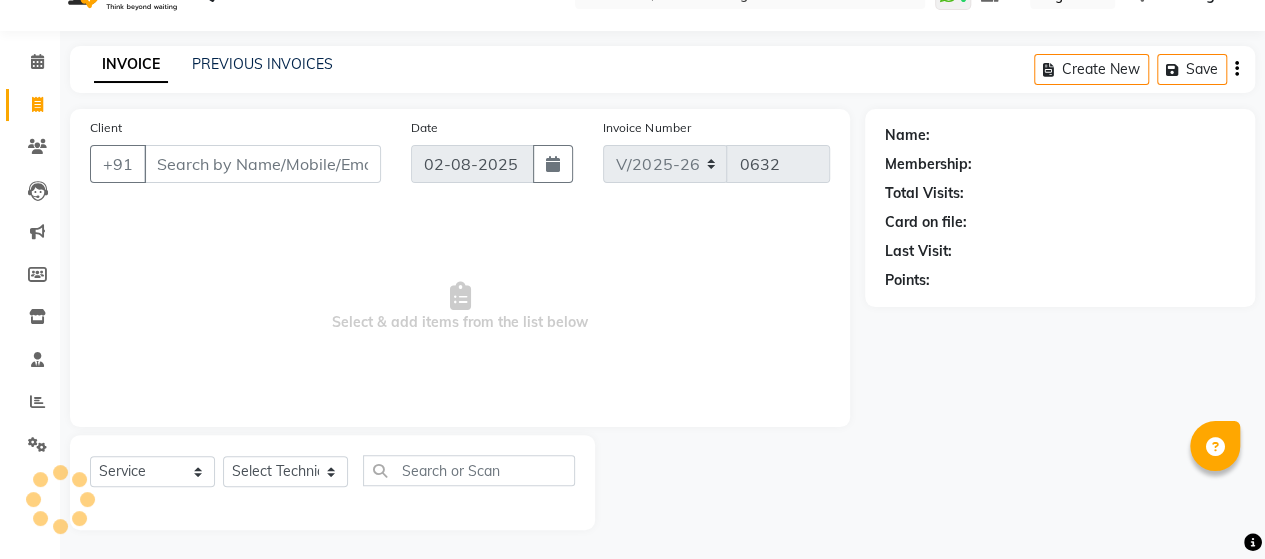 scroll, scrollTop: 0, scrollLeft: 0, axis: both 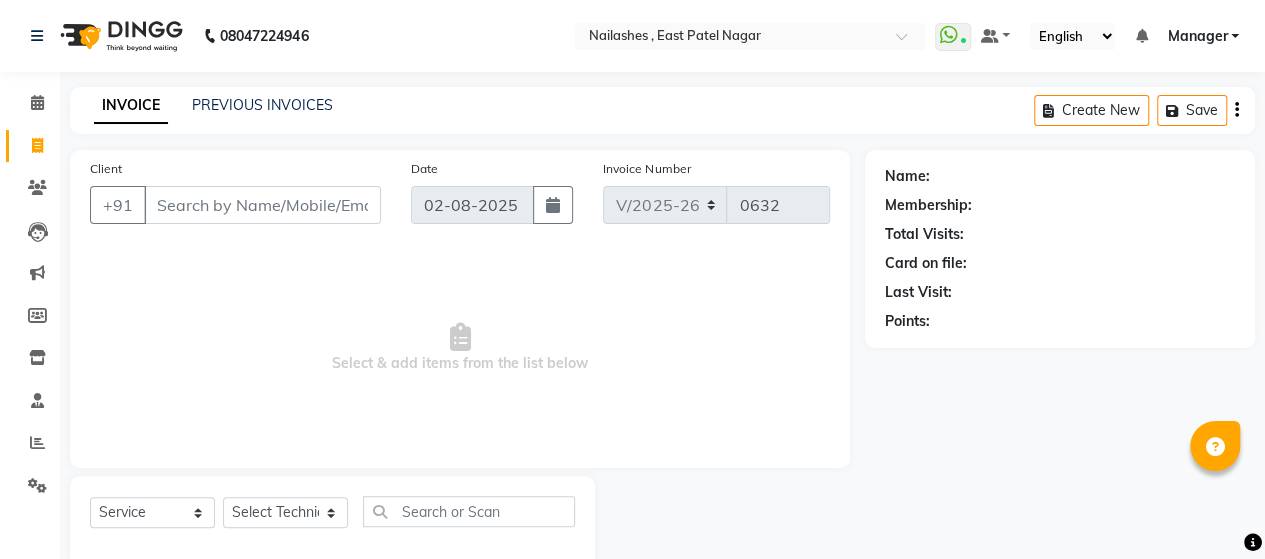 click on "INVOICE PREVIOUS INVOICES Create New   Save" 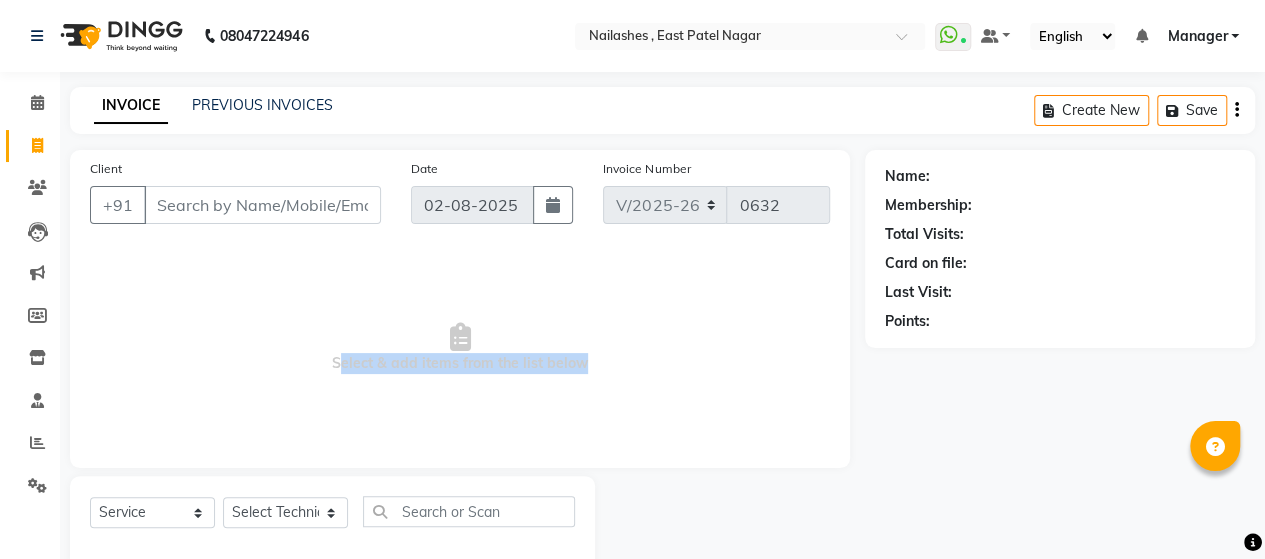 click on "Client +[COUNTRYCODE] Date [DATE] Invoice Number V/[YEAR] V/[YEAR]-[NUMBER]  Select & add items from the list below" 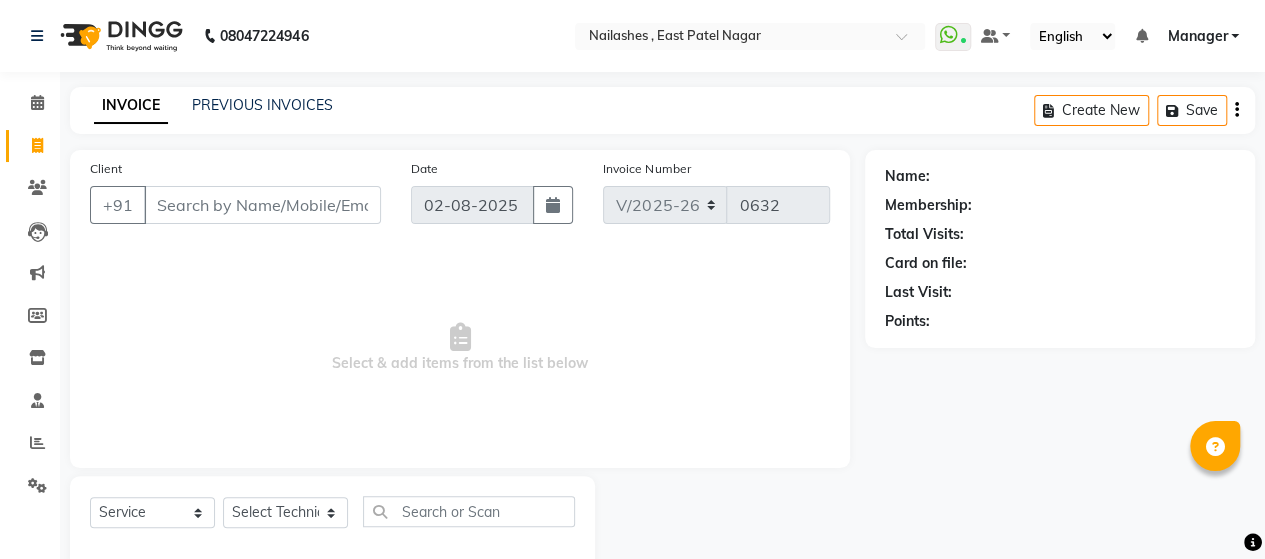 click on "Client +[COUNTRYCODE] Date [DATE] Invoice Number V/[YEAR] V/[YEAR]-[NUMBER]  Select & add items from the list below" 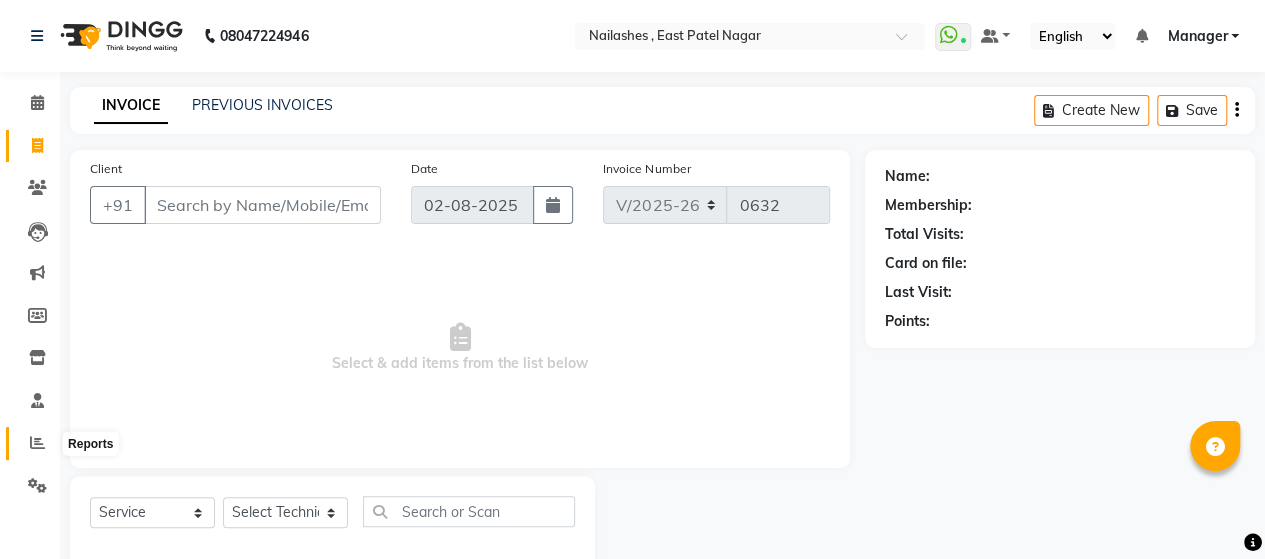 click 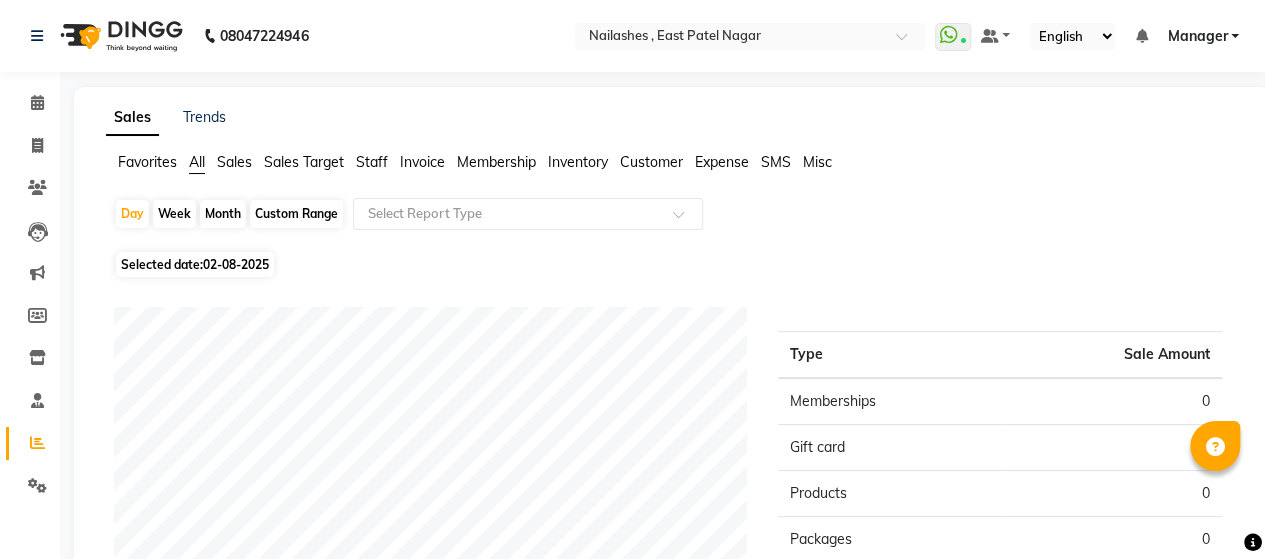 click on "Sales" 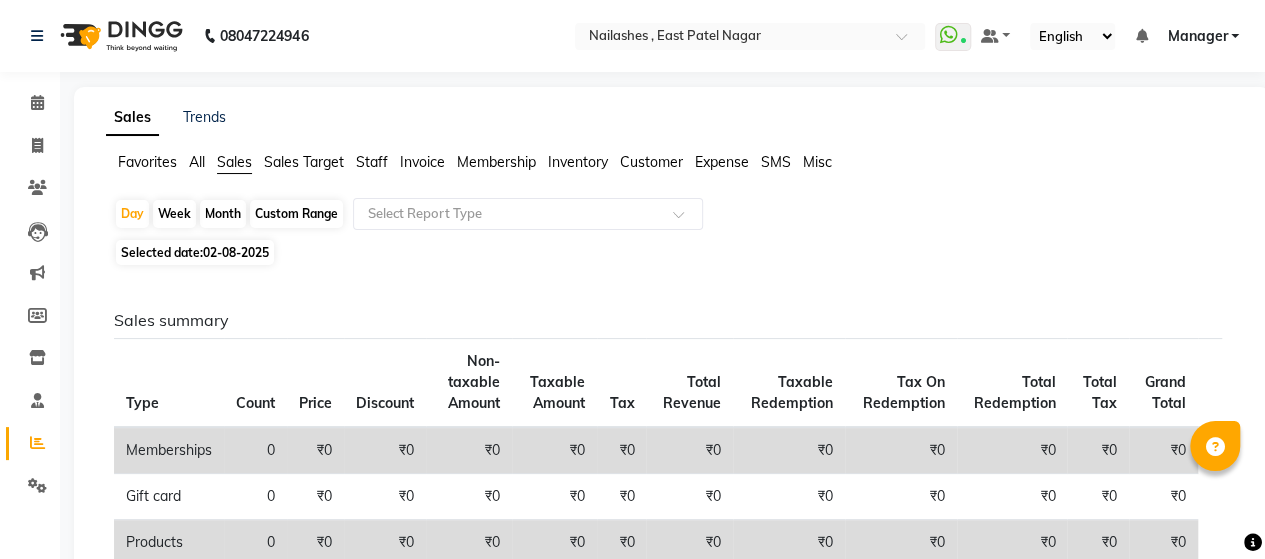 click on "Staff" 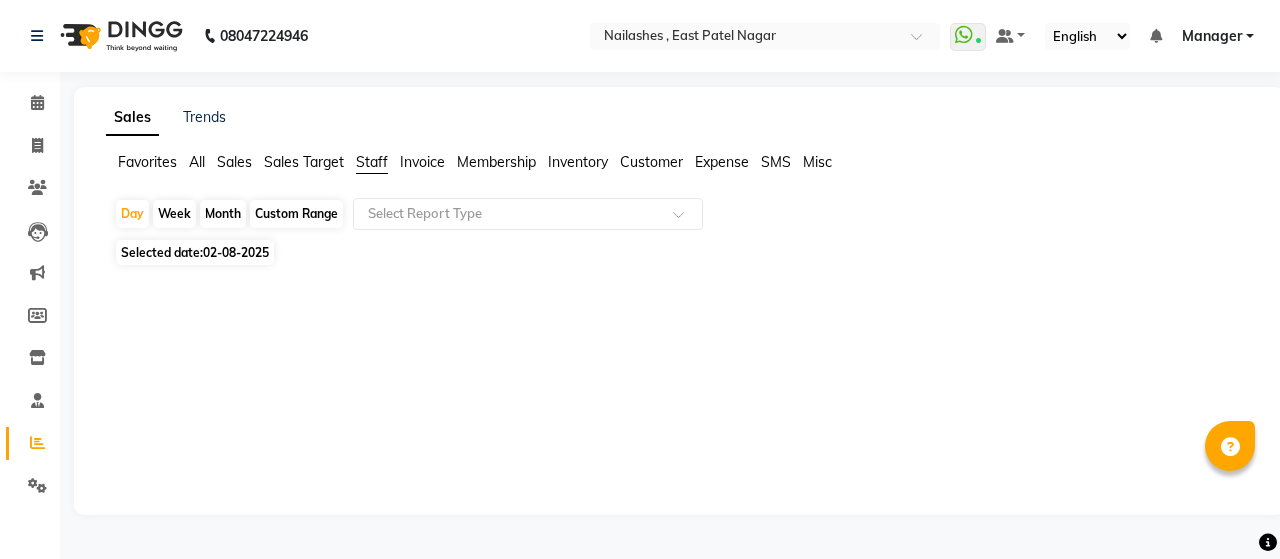 click on "Month" 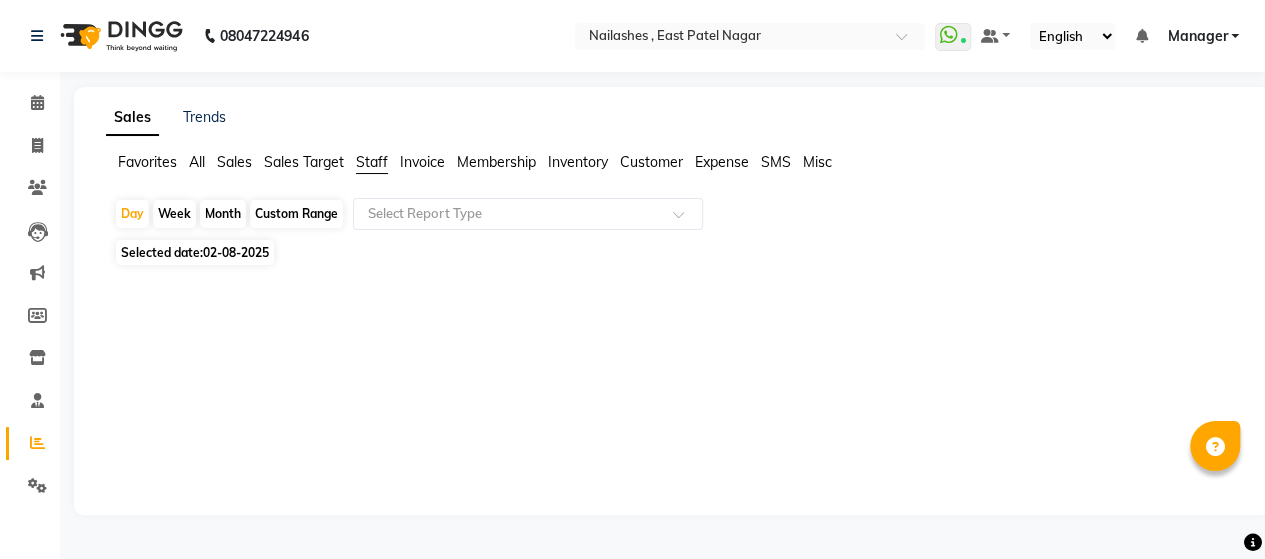 select on "8" 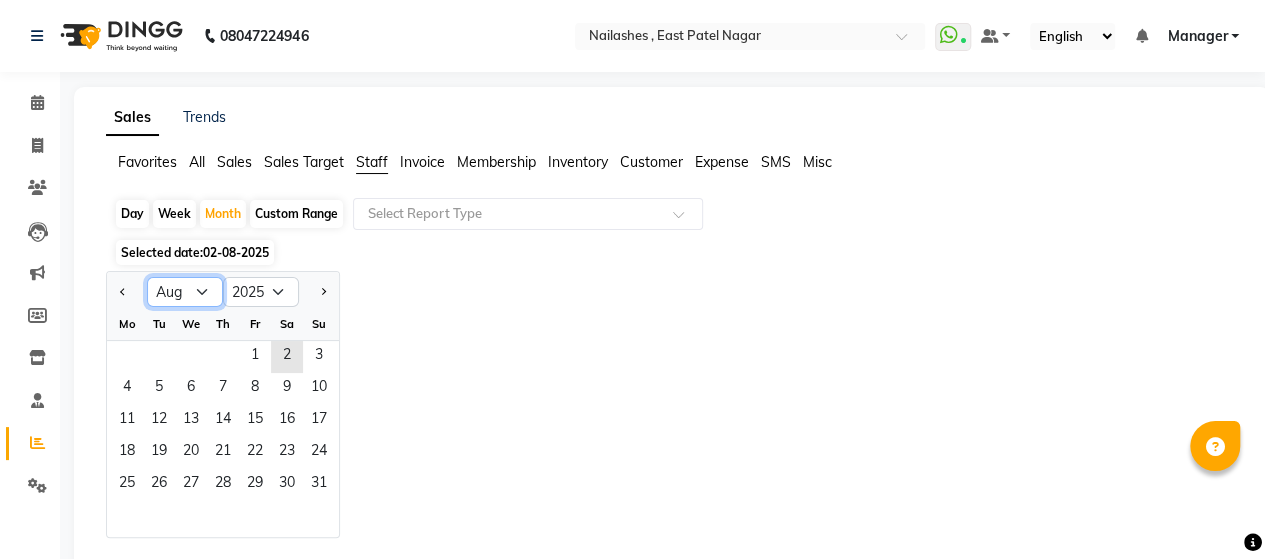 click on "Jan Feb Mar Apr May Jun Jul Aug Sep Oct Nov Dec" 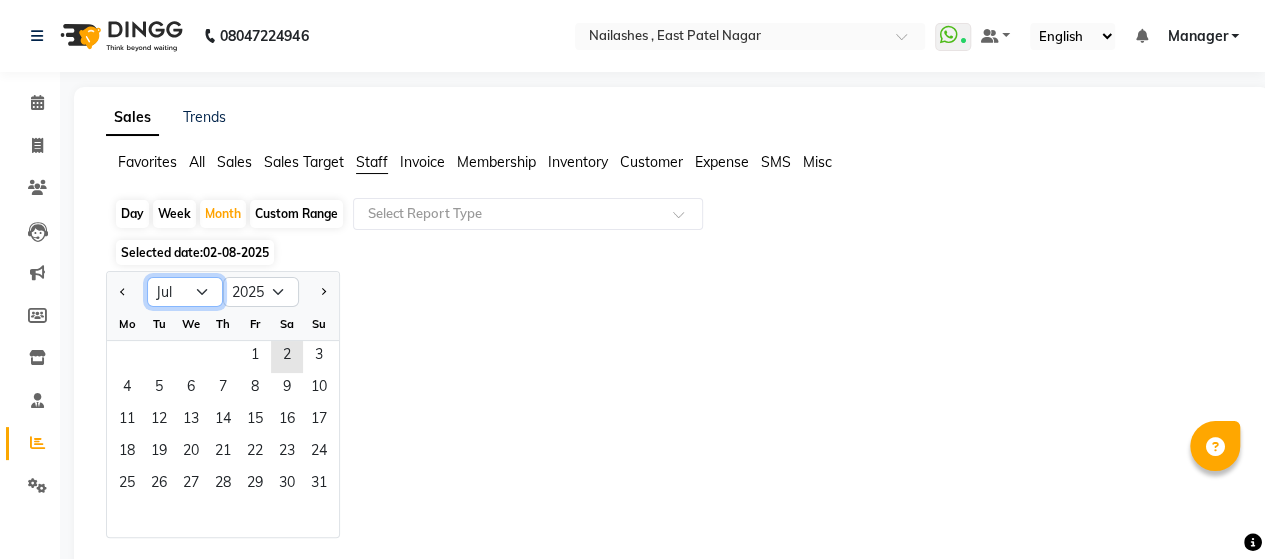 click on "Jan Feb Mar Apr May Jun Jul Aug Sep Oct Nov Dec" 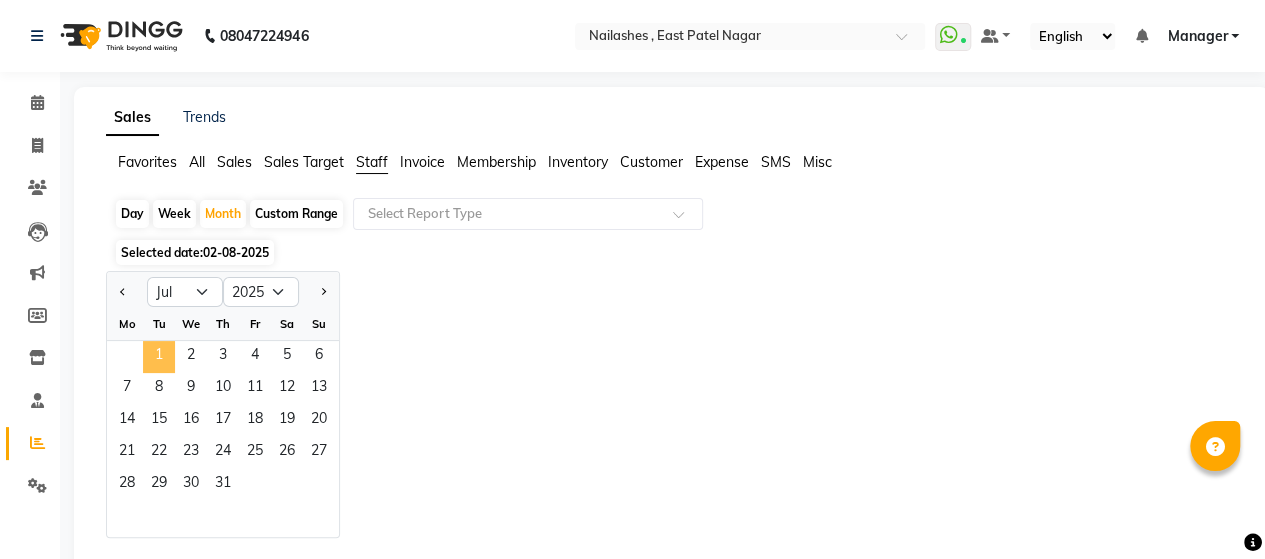 click on "1" 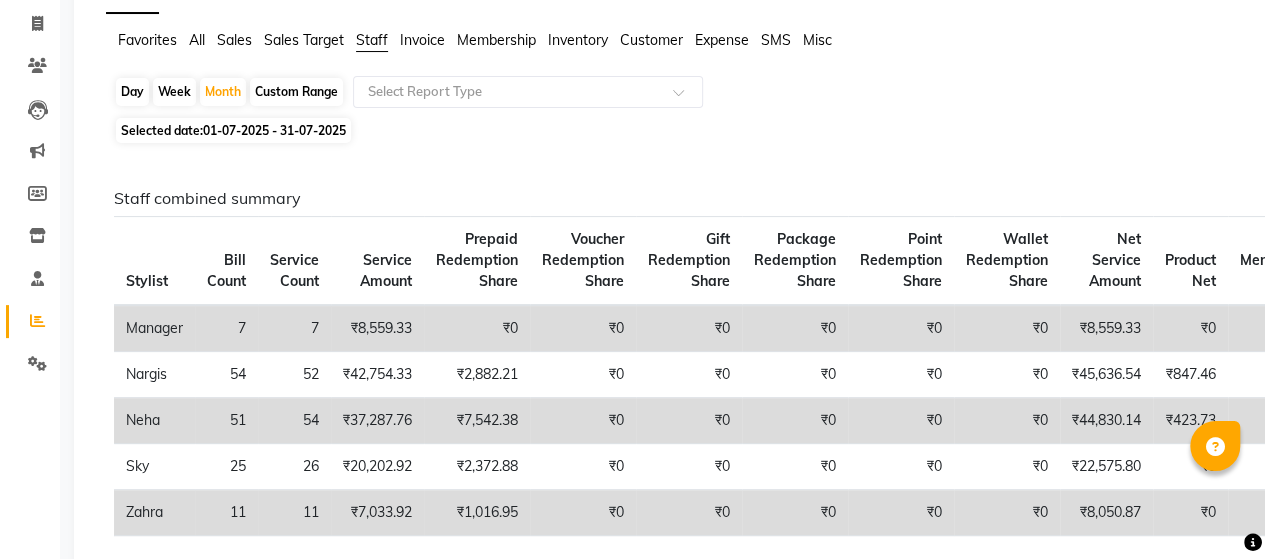 scroll, scrollTop: 123, scrollLeft: 0, axis: vertical 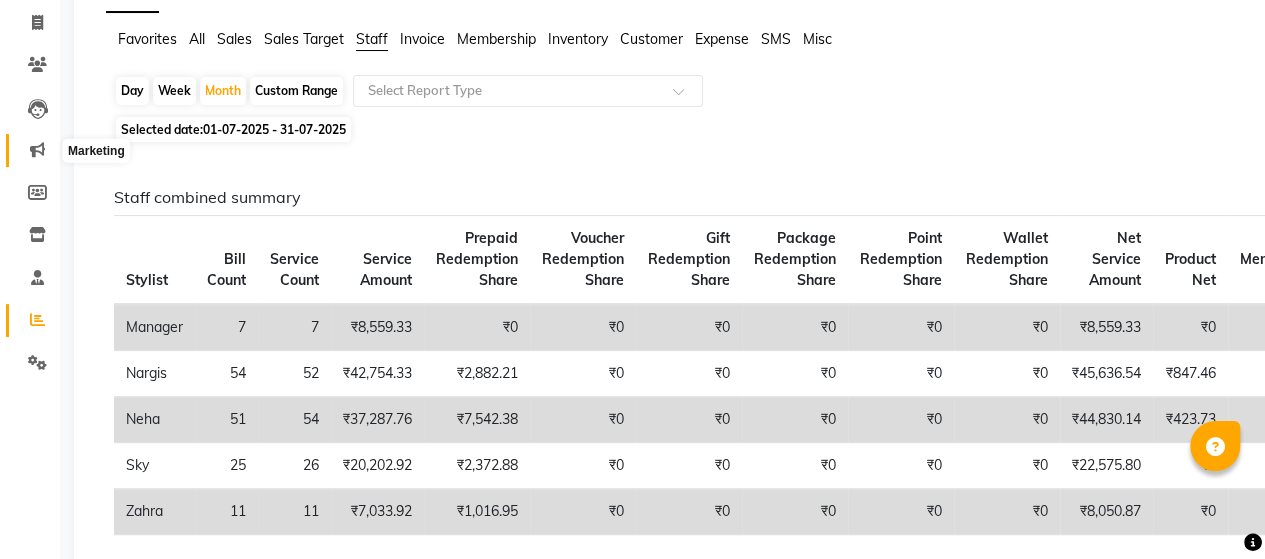 click 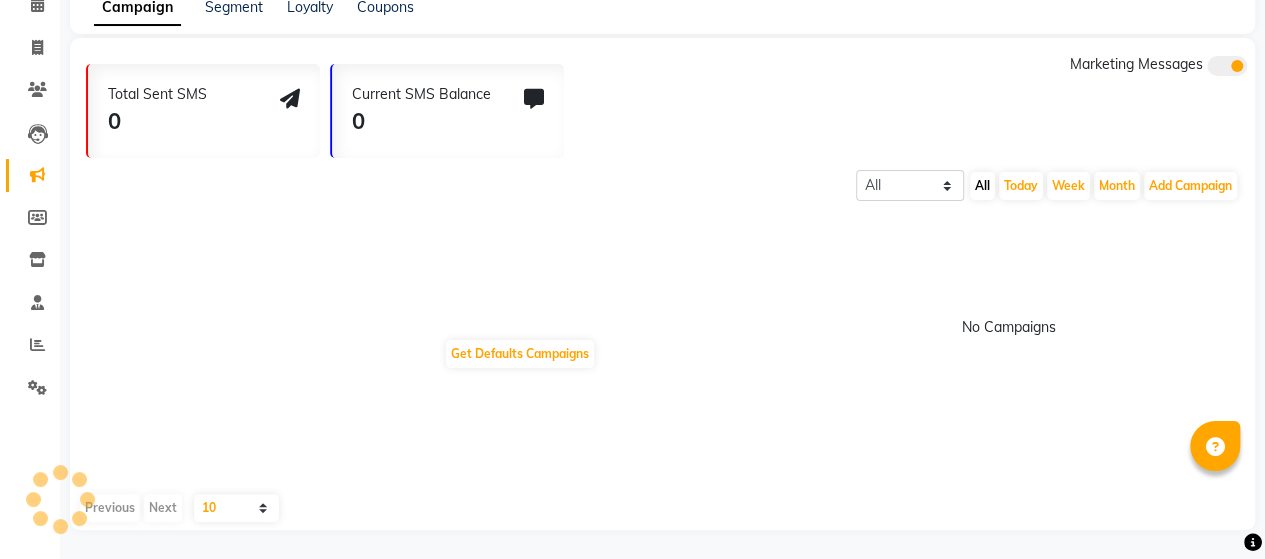 scroll, scrollTop: 123, scrollLeft: 0, axis: vertical 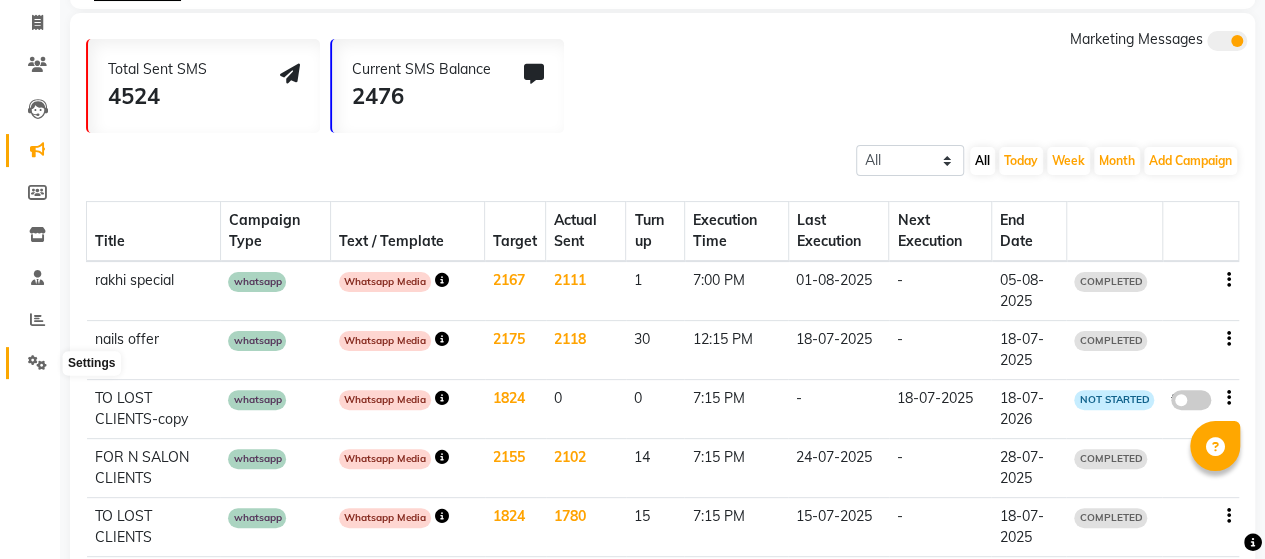 click 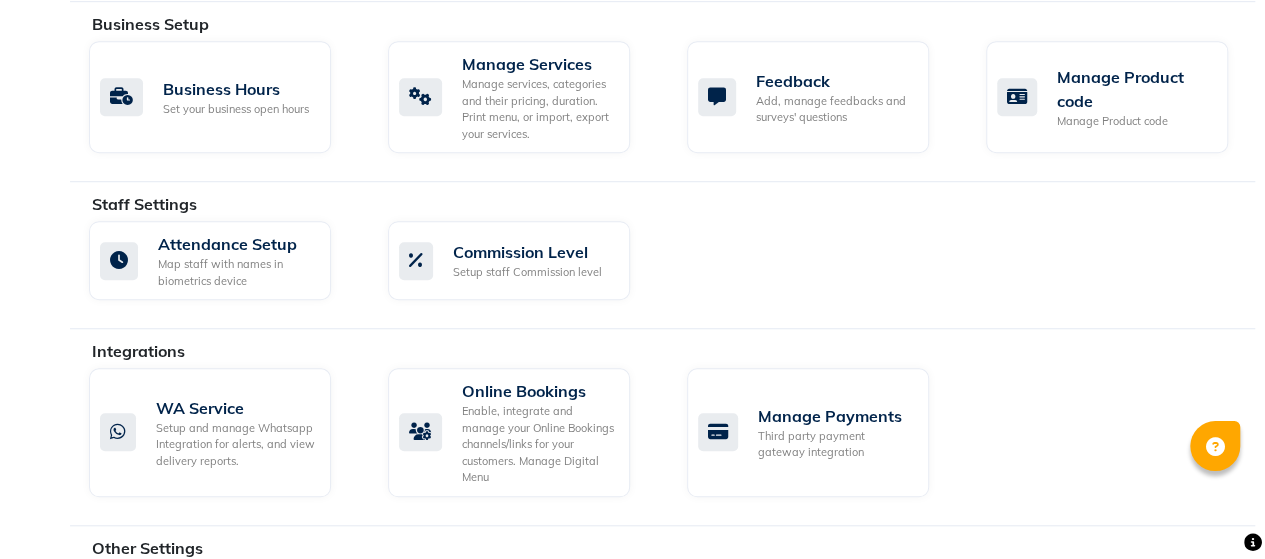 scroll, scrollTop: 648, scrollLeft: 0, axis: vertical 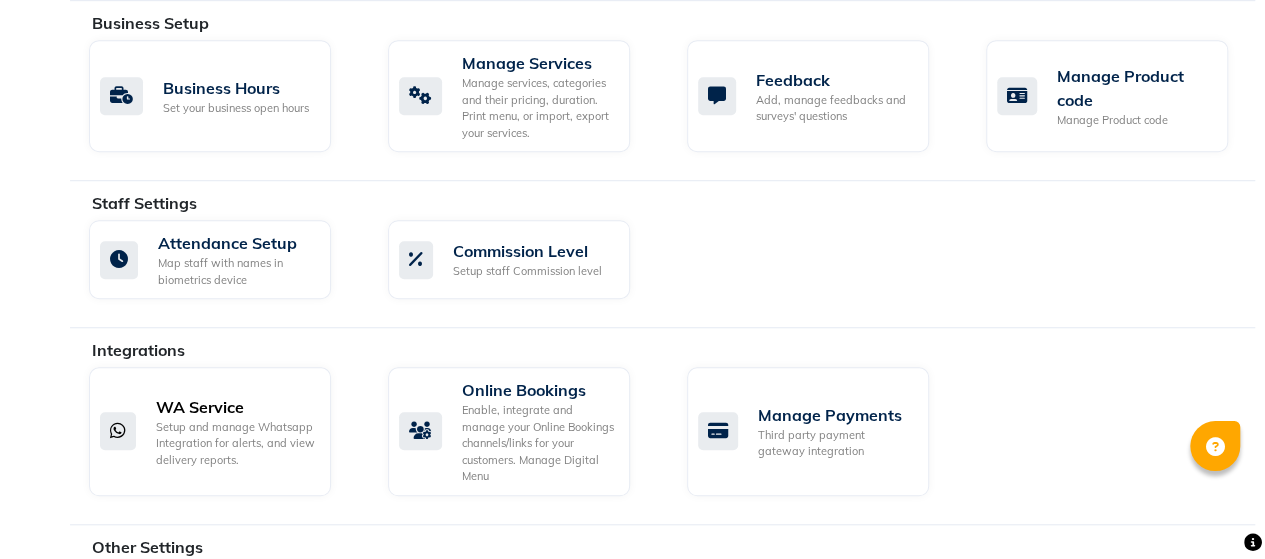 click on "Setup and manage Whatsapp Integration for alerts, and view delivery reports." 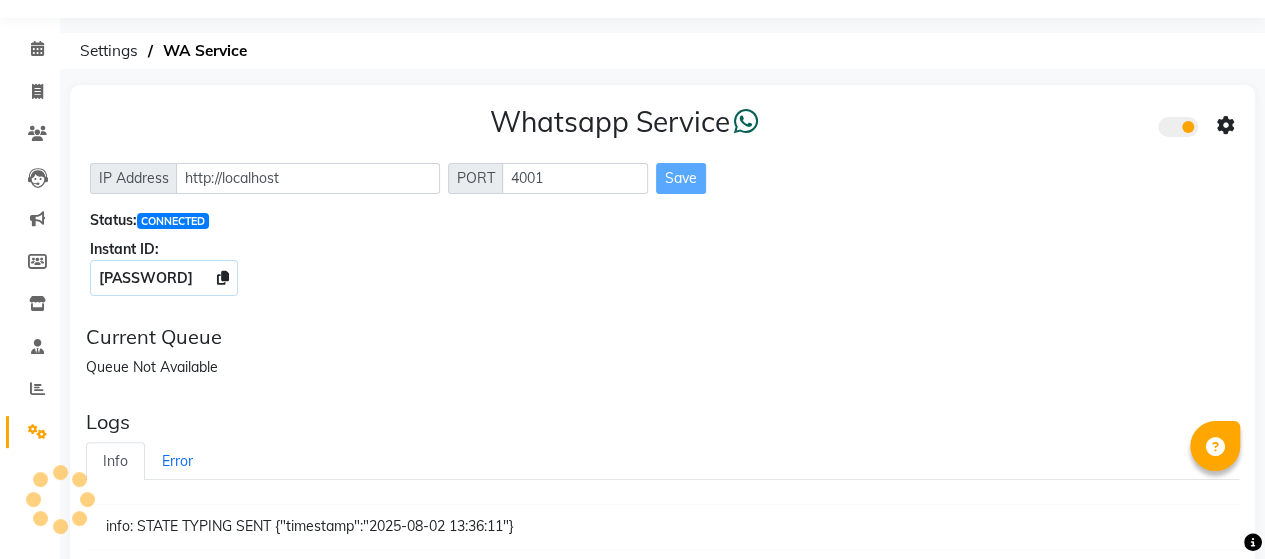 scroll, scrollTop: 67, scrollLeft: 0, axis: vertical 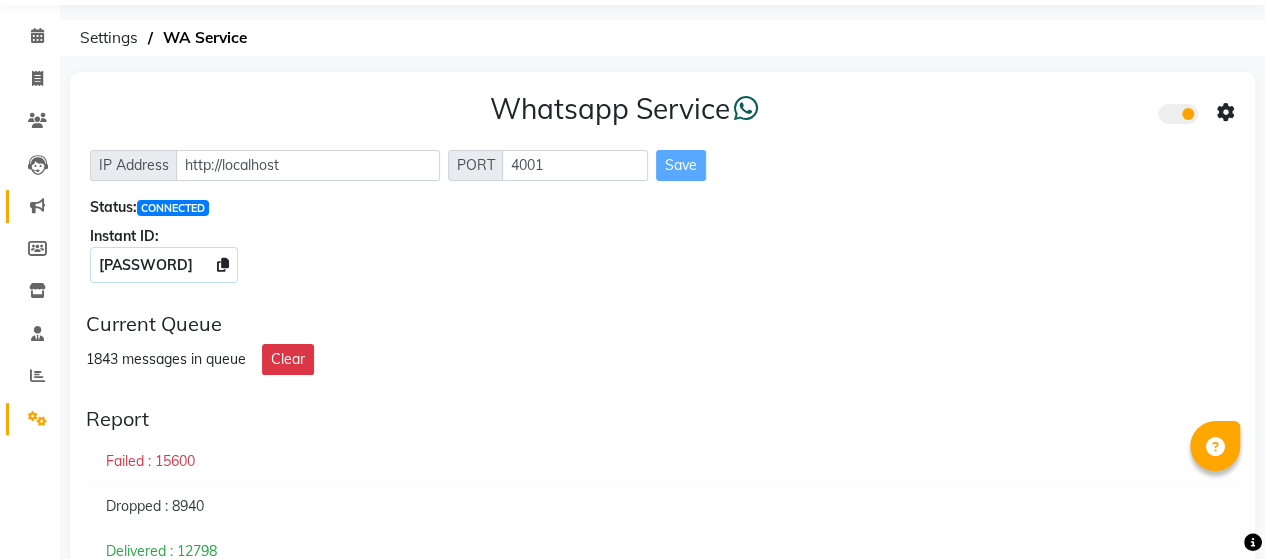 click on "Marketing" 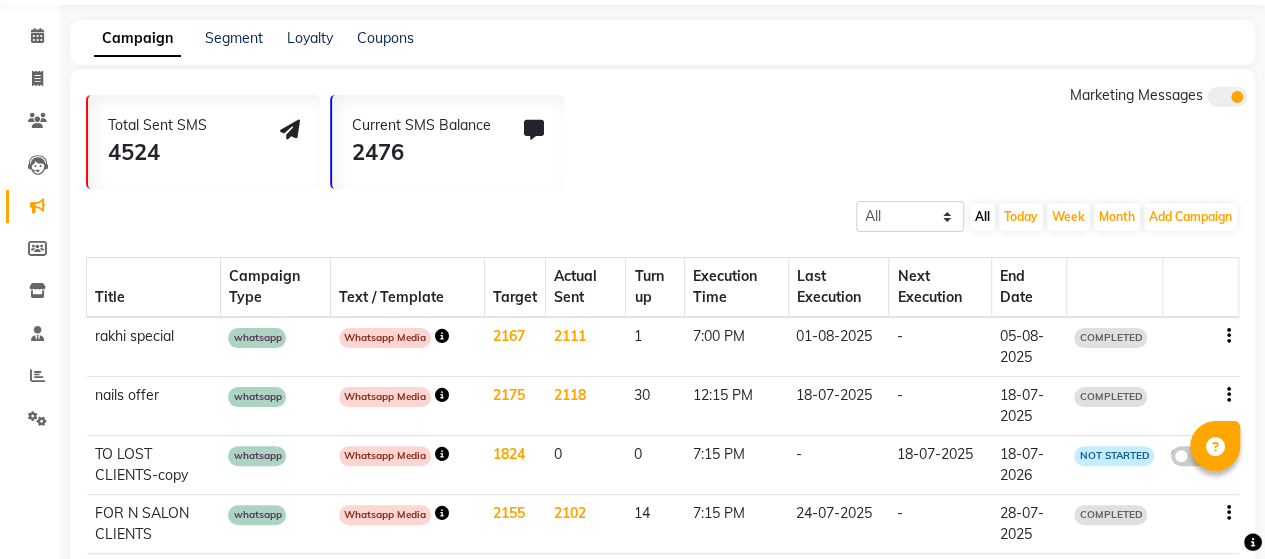 click 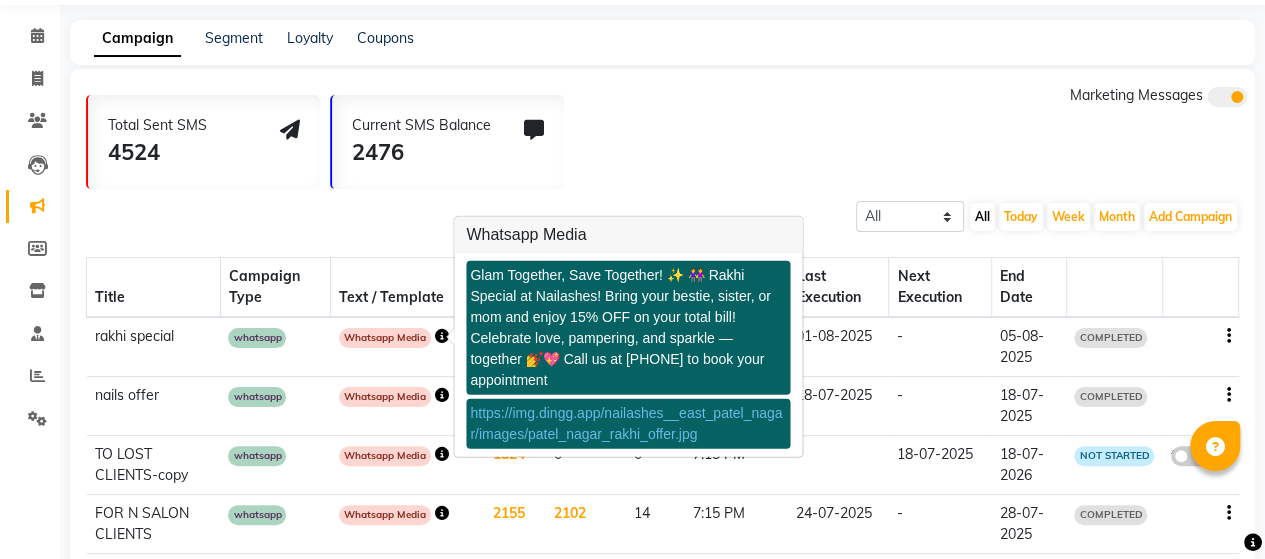 click on "Total Sent SMS 4524 Current SMS Balance 2476 Marketing Messages" 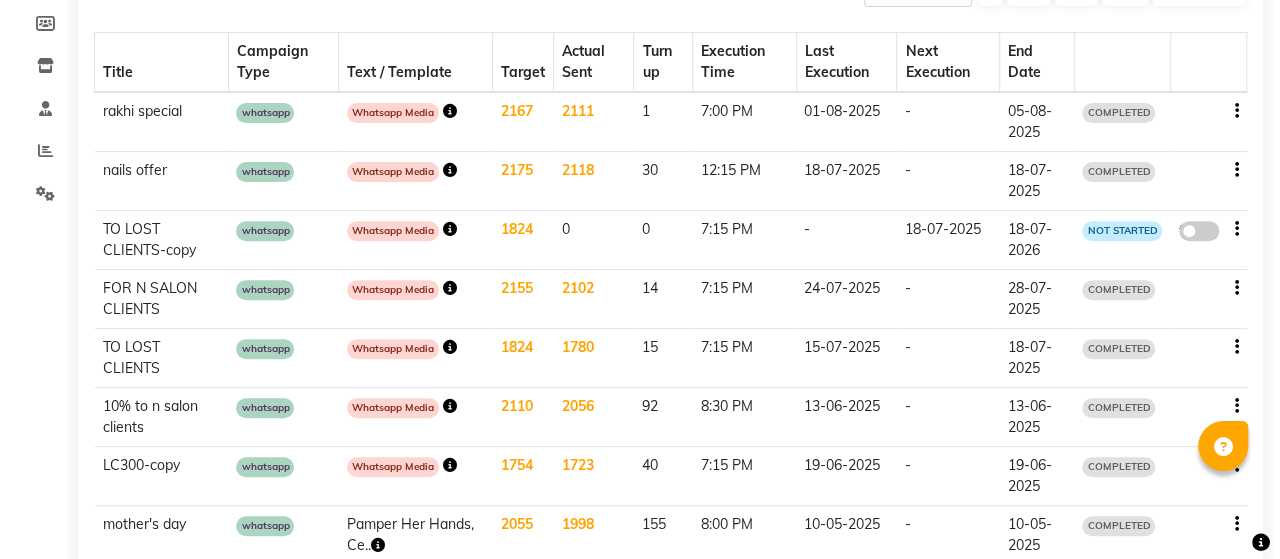 scroll, scrollTop: 0, scrollLeft: 0, axis: both 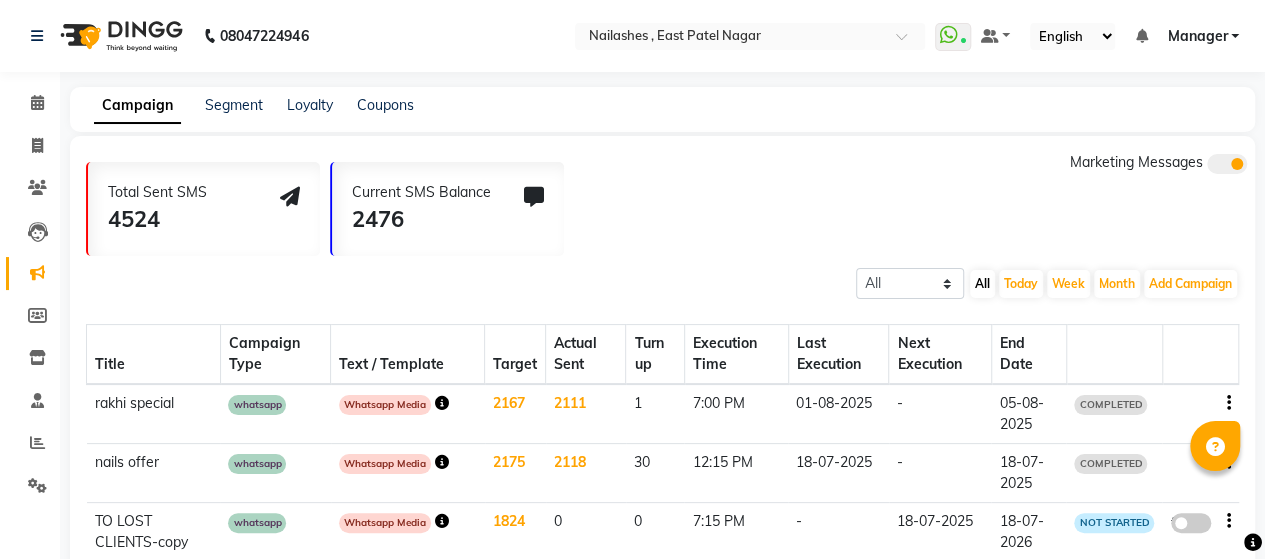 click on "Campaign Segment Loyalty Coupons" 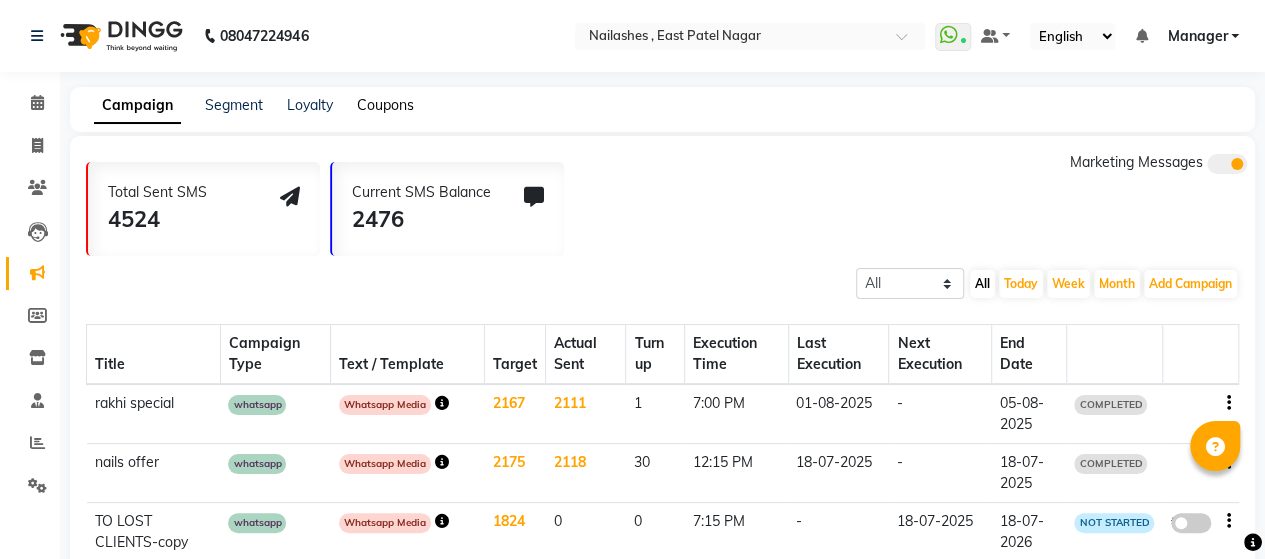 click on "Coupons" 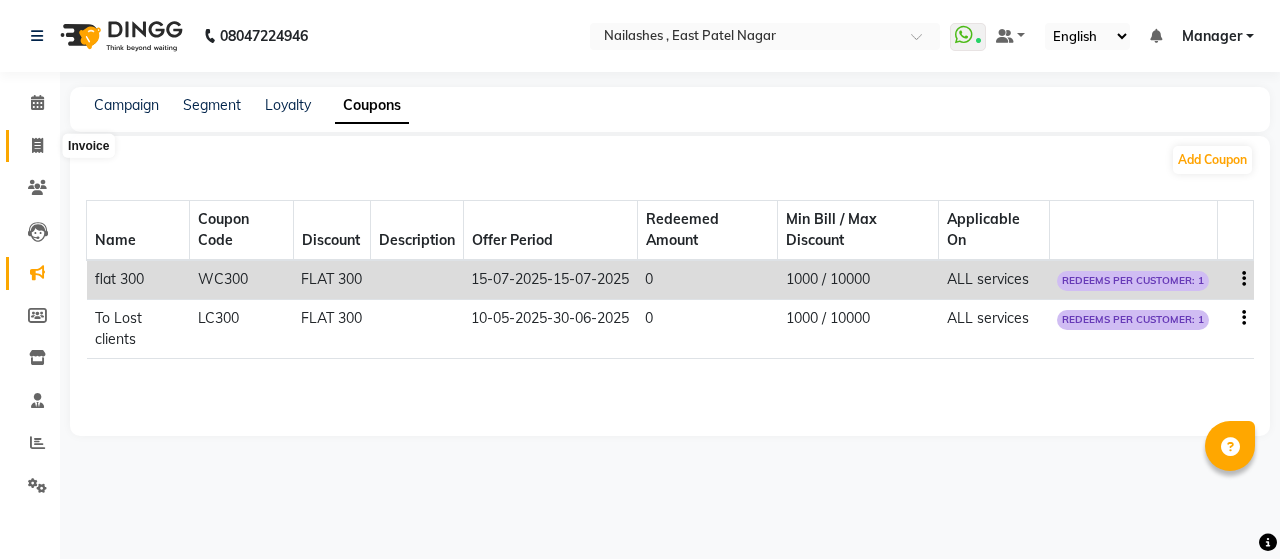 click 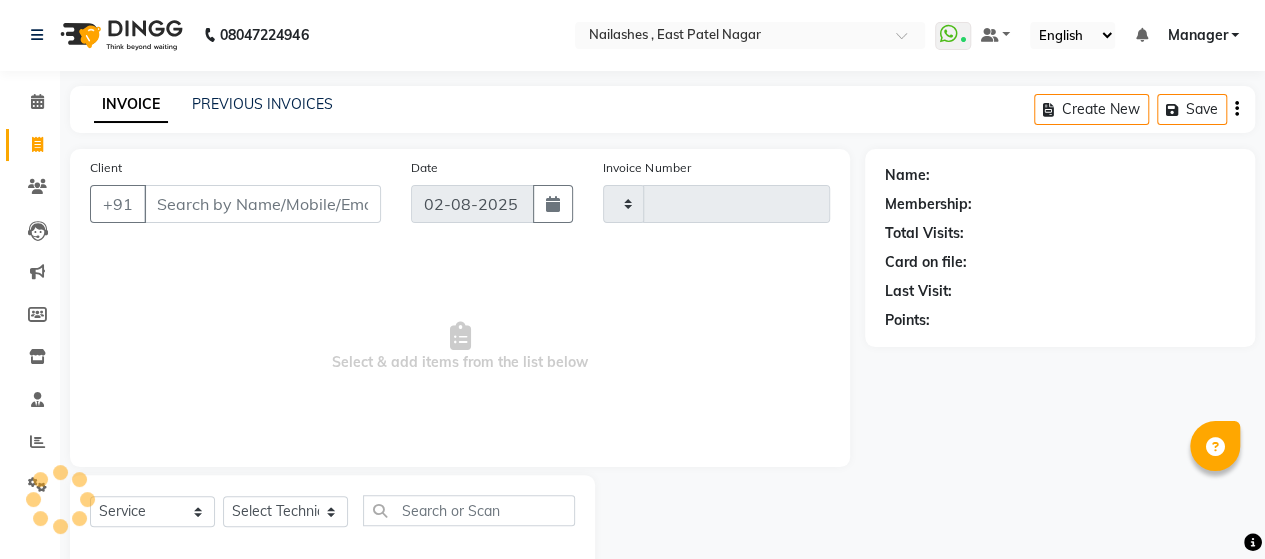 type on "0632" 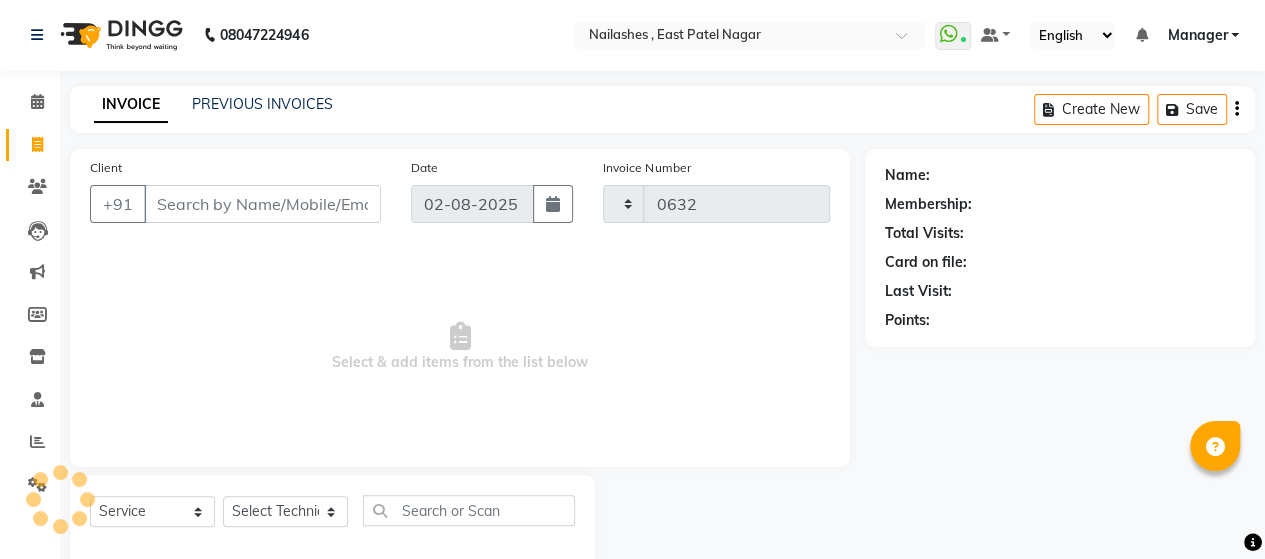 select on "3836" 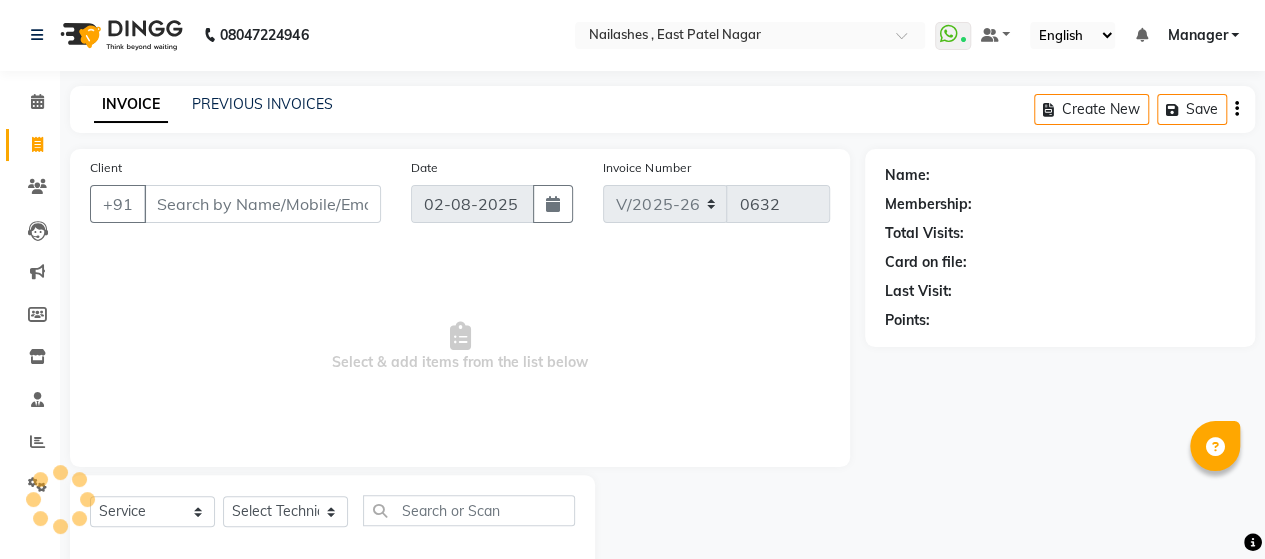 scroll, scrollTop: 41, scrollLeft: 0, axis: vertical 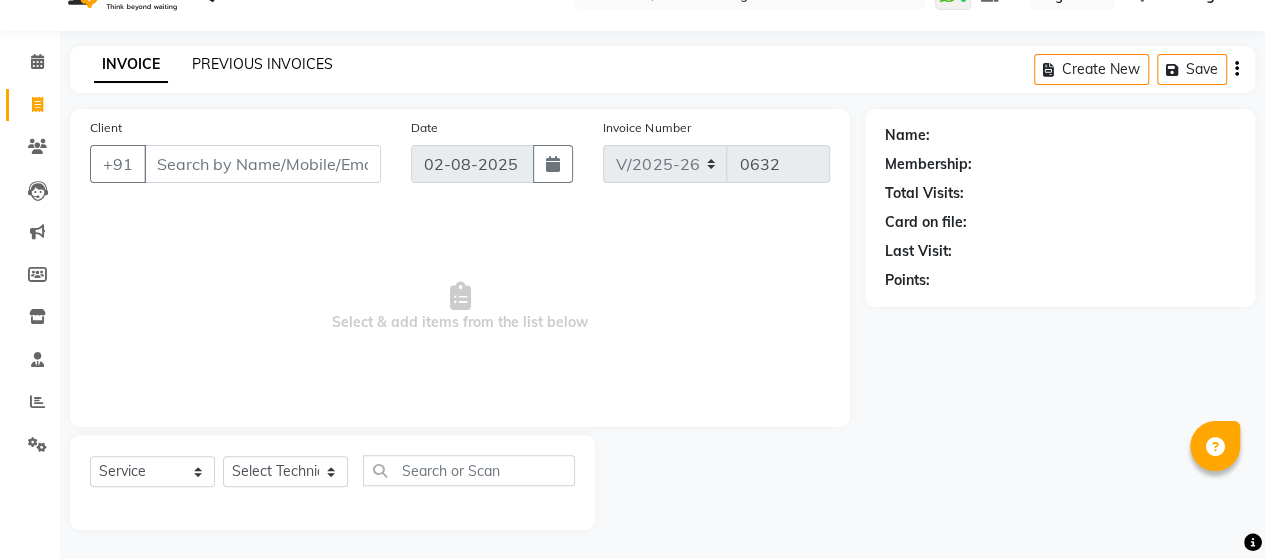 click on "PREVIOUS INVOICES" 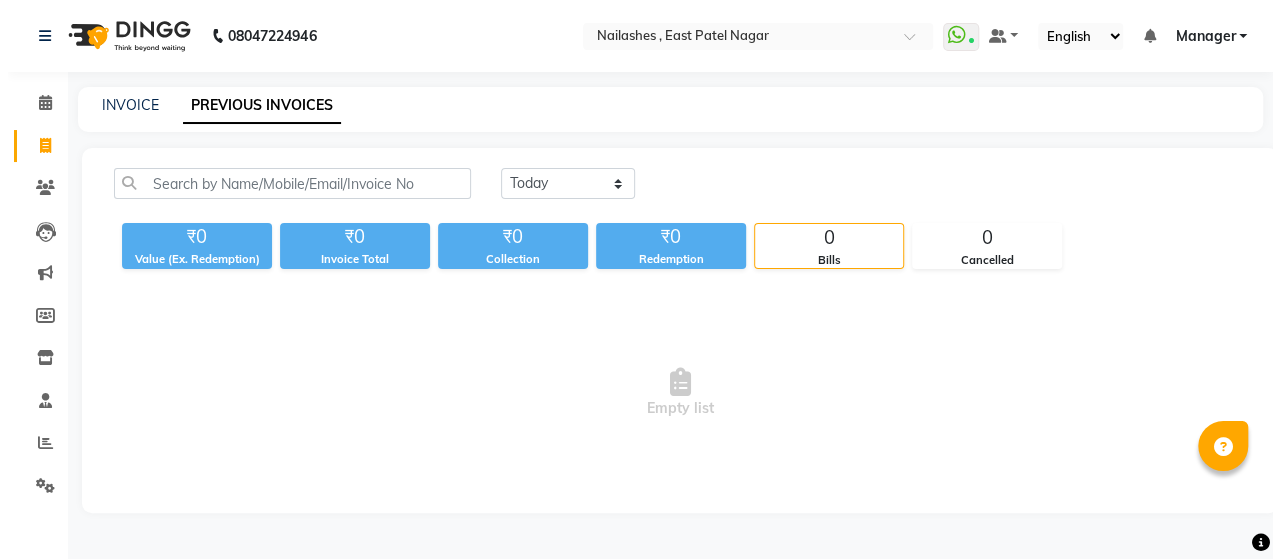scroll, scrollTop: 0, scrollLeft: 0, axis: both 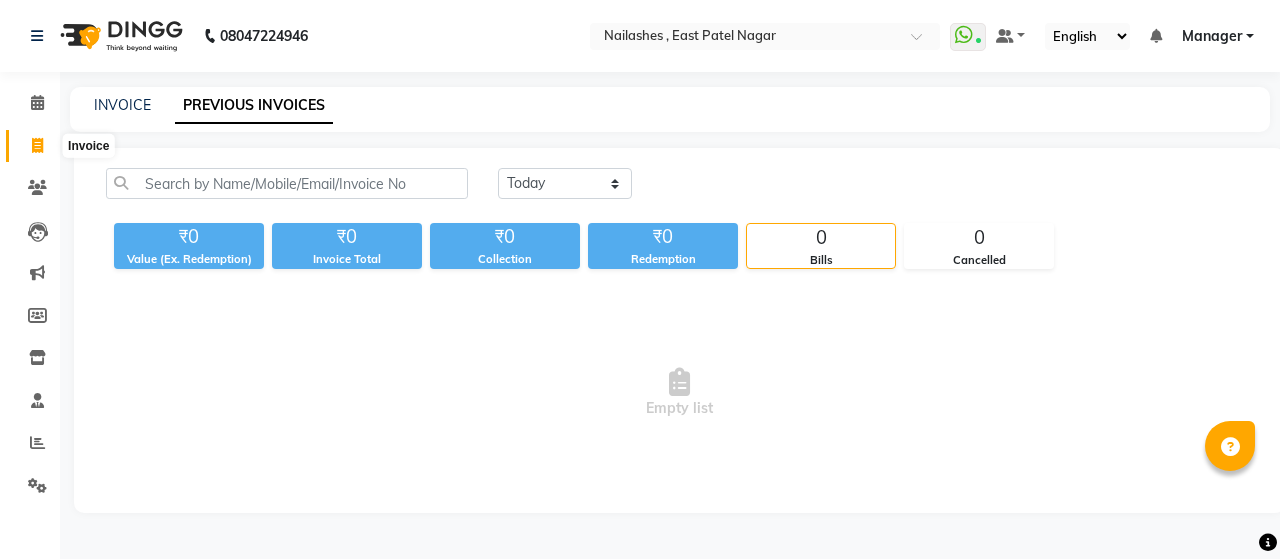 click 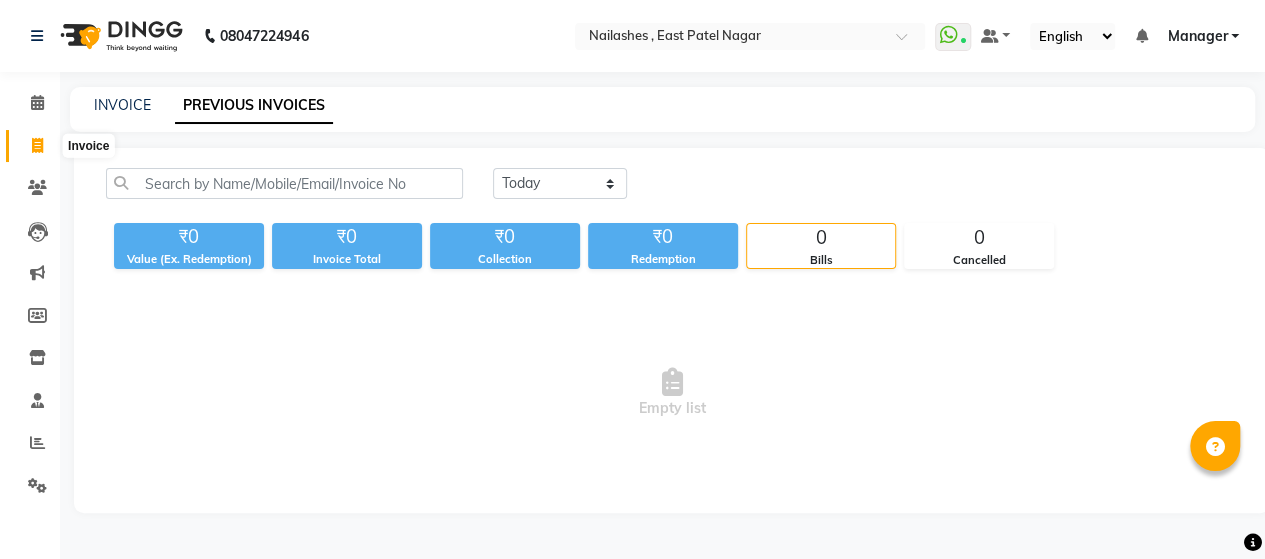 select on "3836" 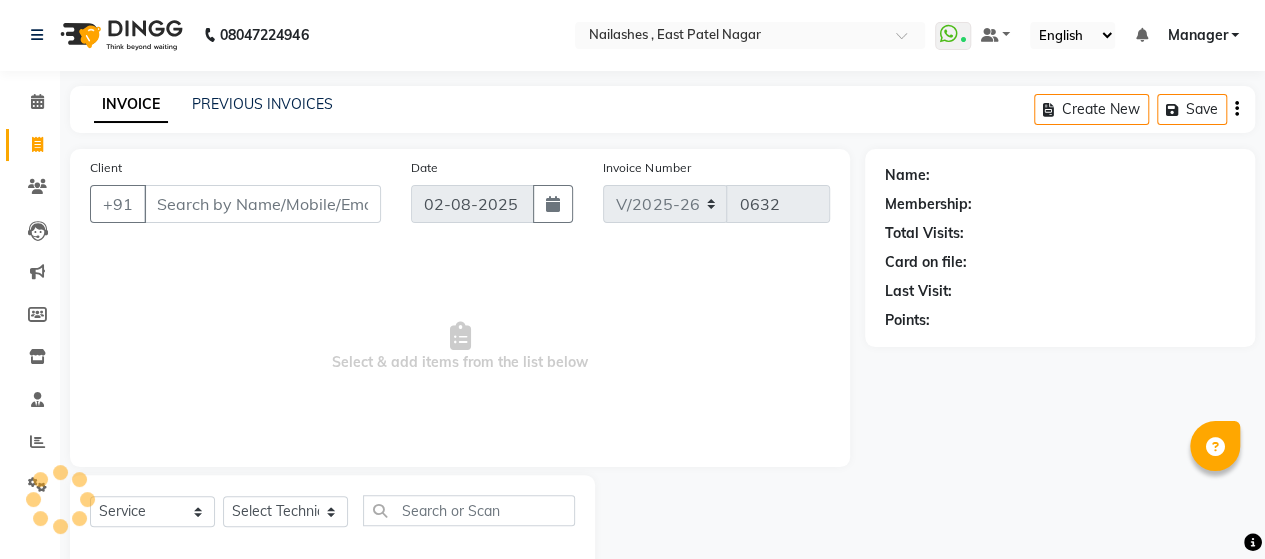 scroll, scrollTop: 41, scrollLeft: 0, axis: vertical 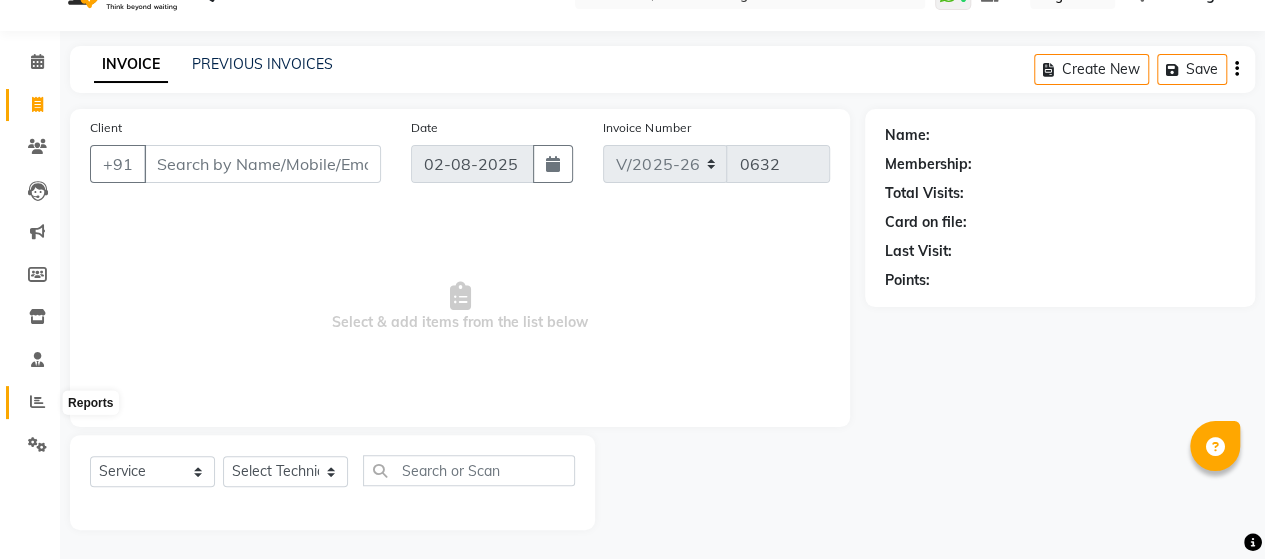 click 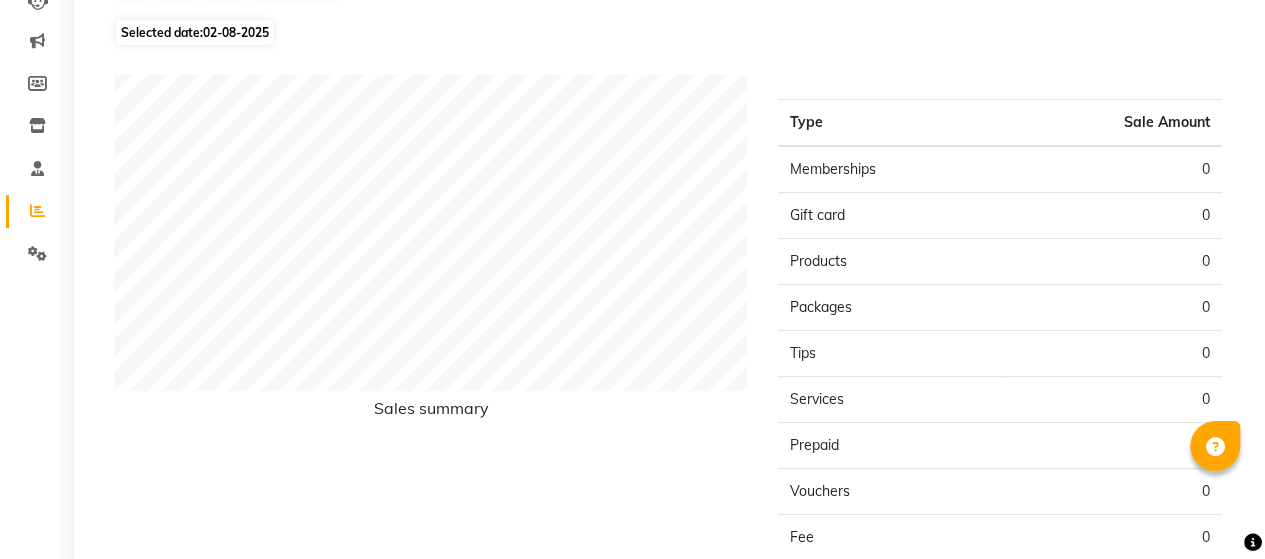 scroll, scrollTop: 233, scrollLeft: 0, axis: vertical 